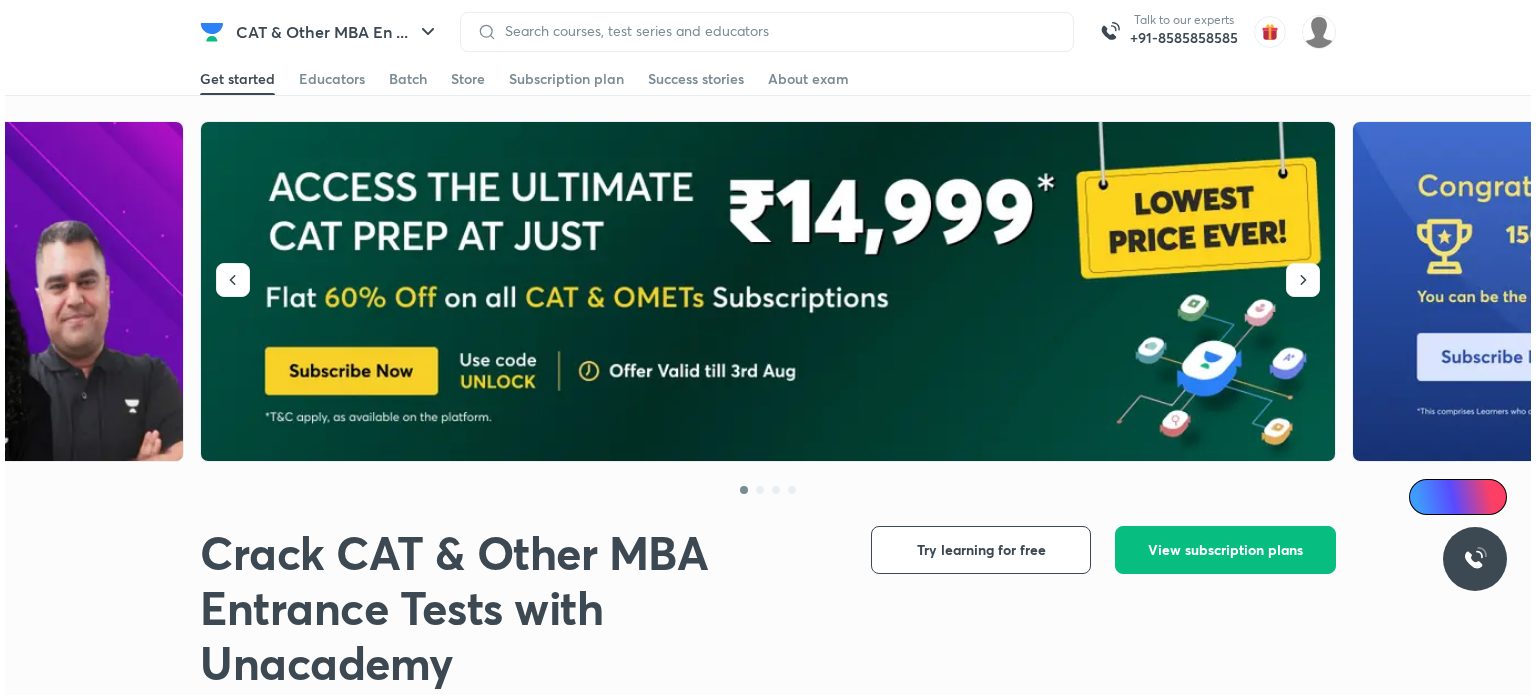 scroll, scrollTop: 0, scrollLeft: 0, axis: both 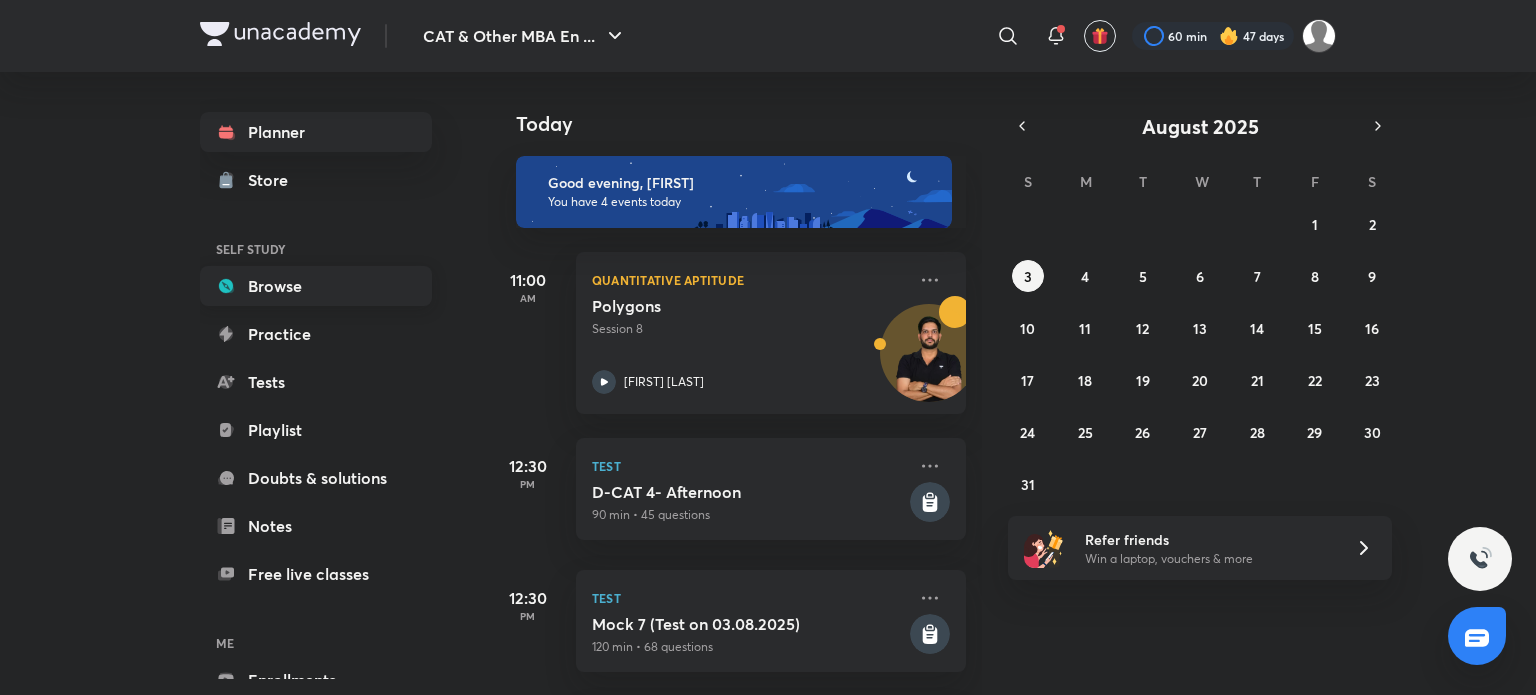 click on "Browse" at bounding box center (316, 286) 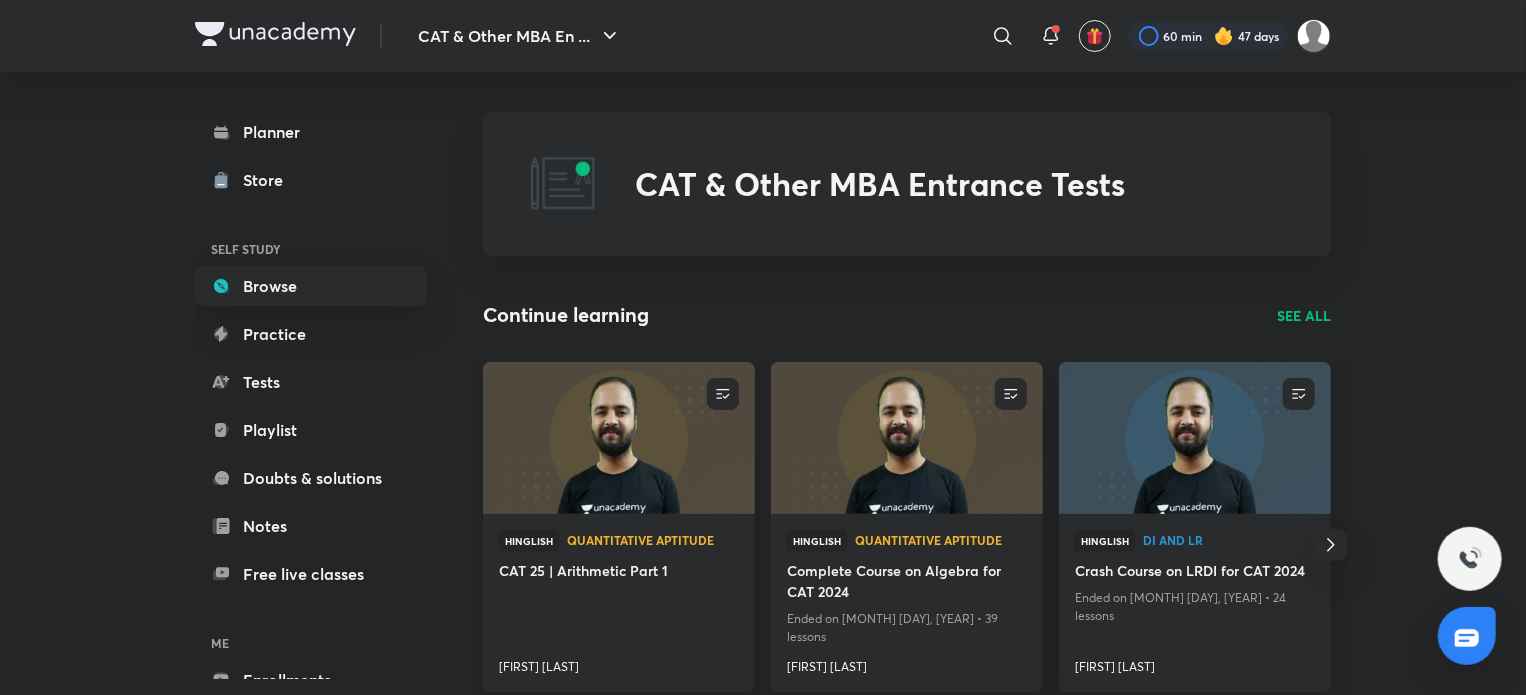 click at bounding box center (618, 437) 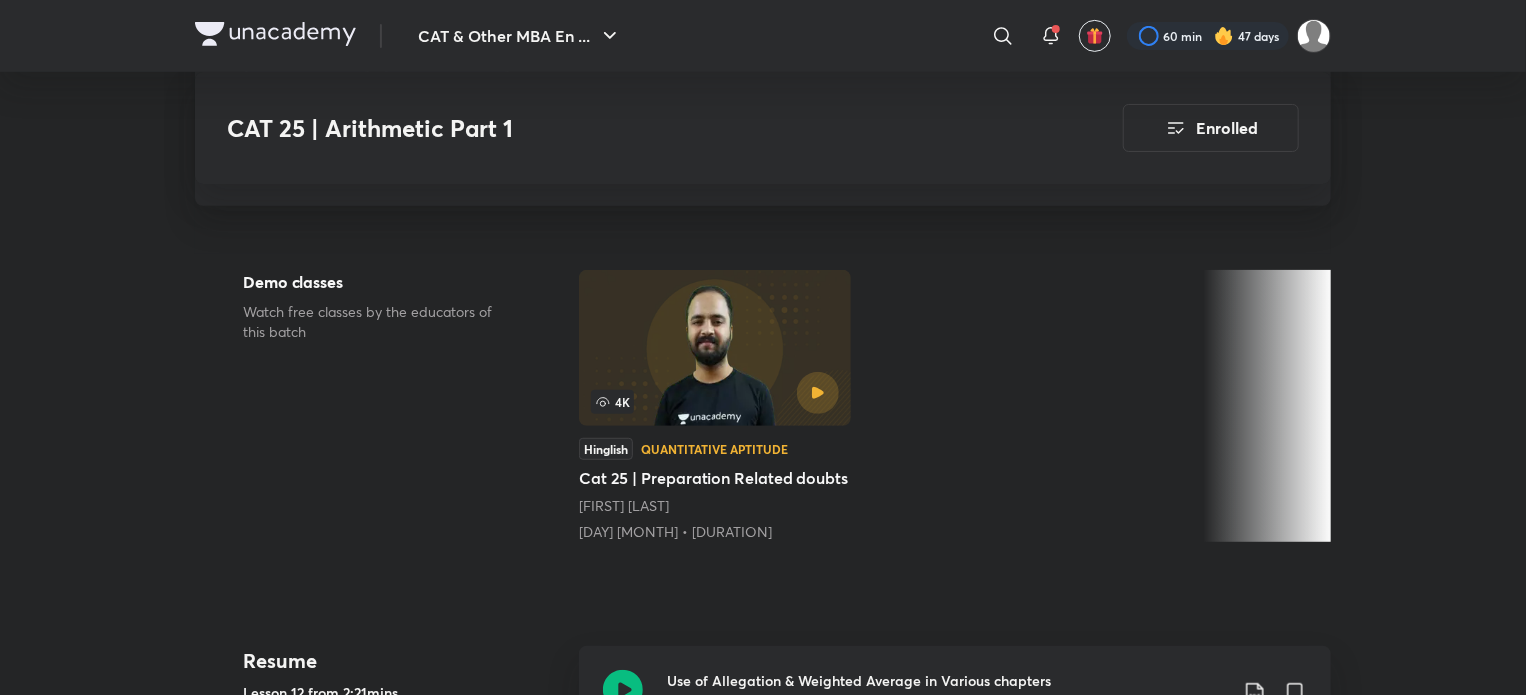 scroll, scrollTop: 762, scrollLeft: 0, axis: vertical 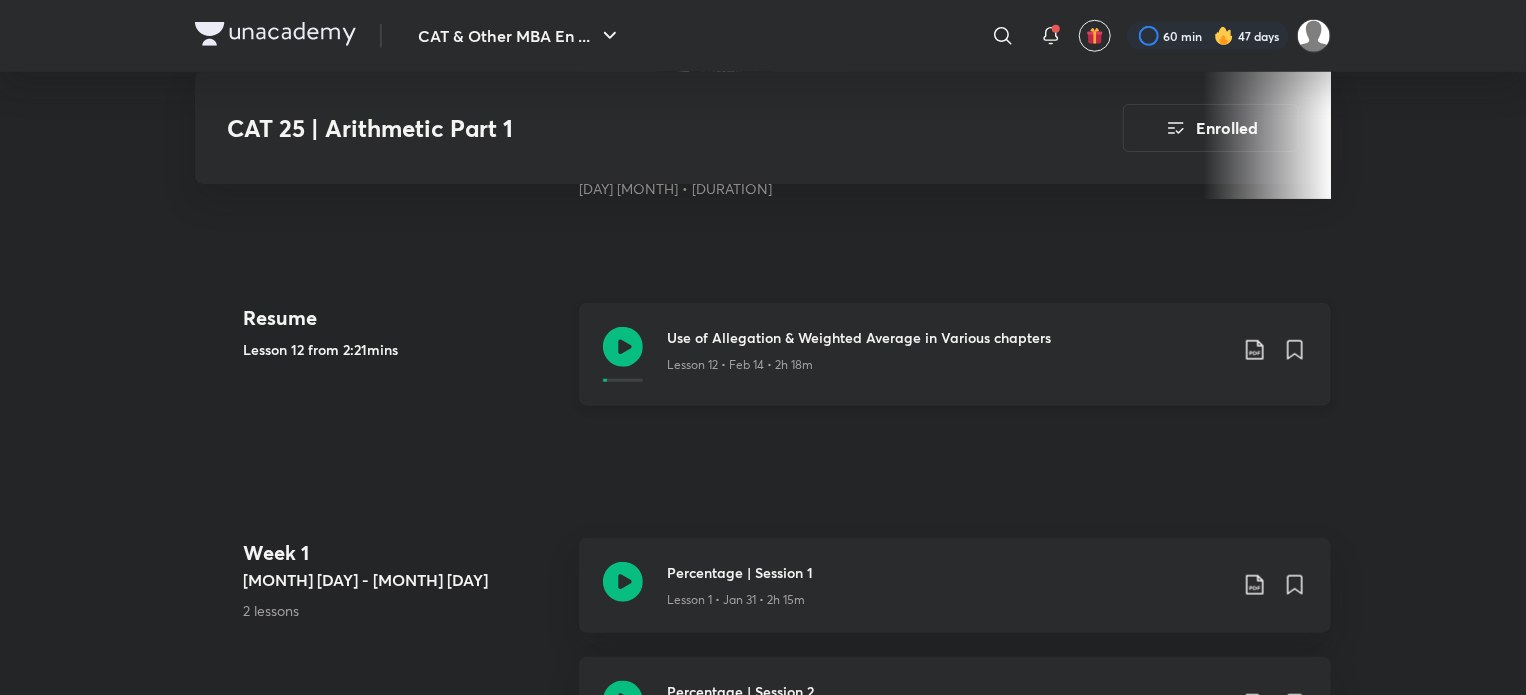 click 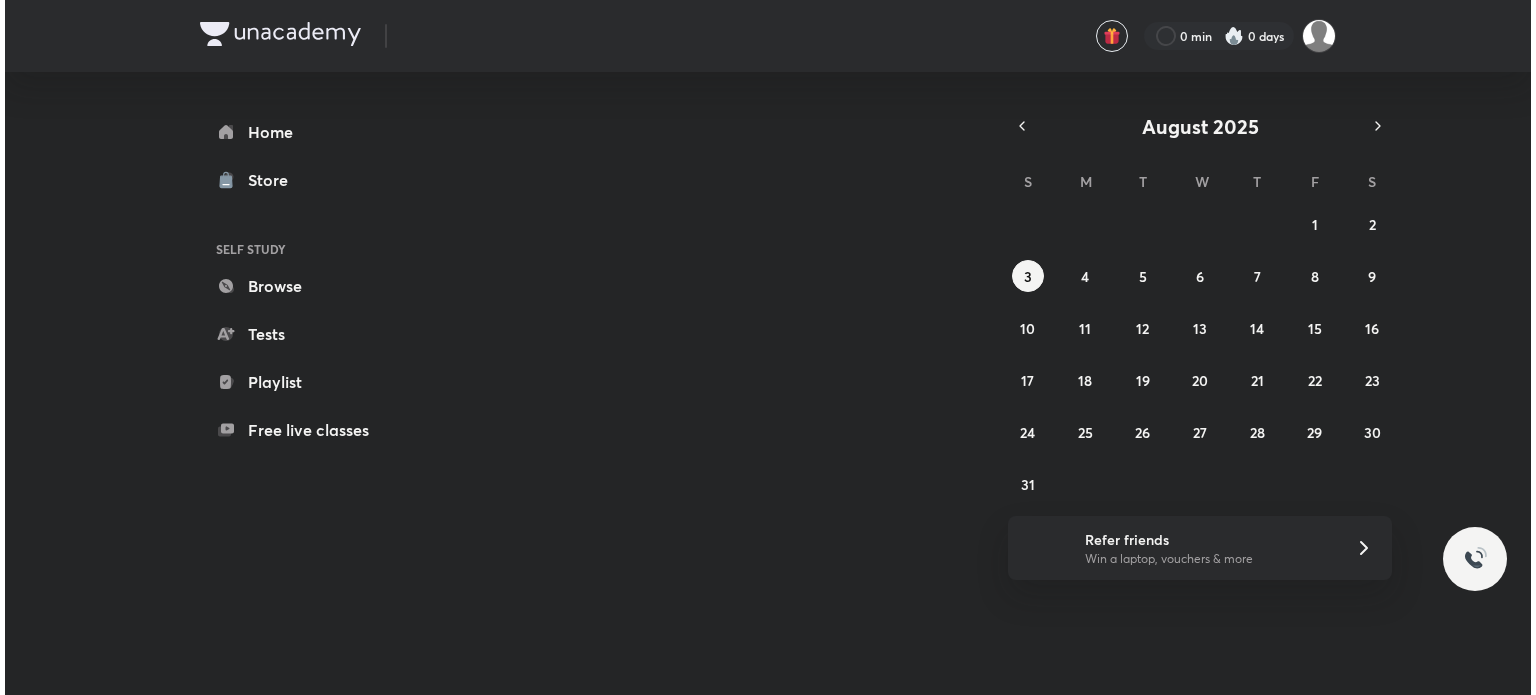 scroll, scrollTop: 0, scrollLeft: 0, axis: both 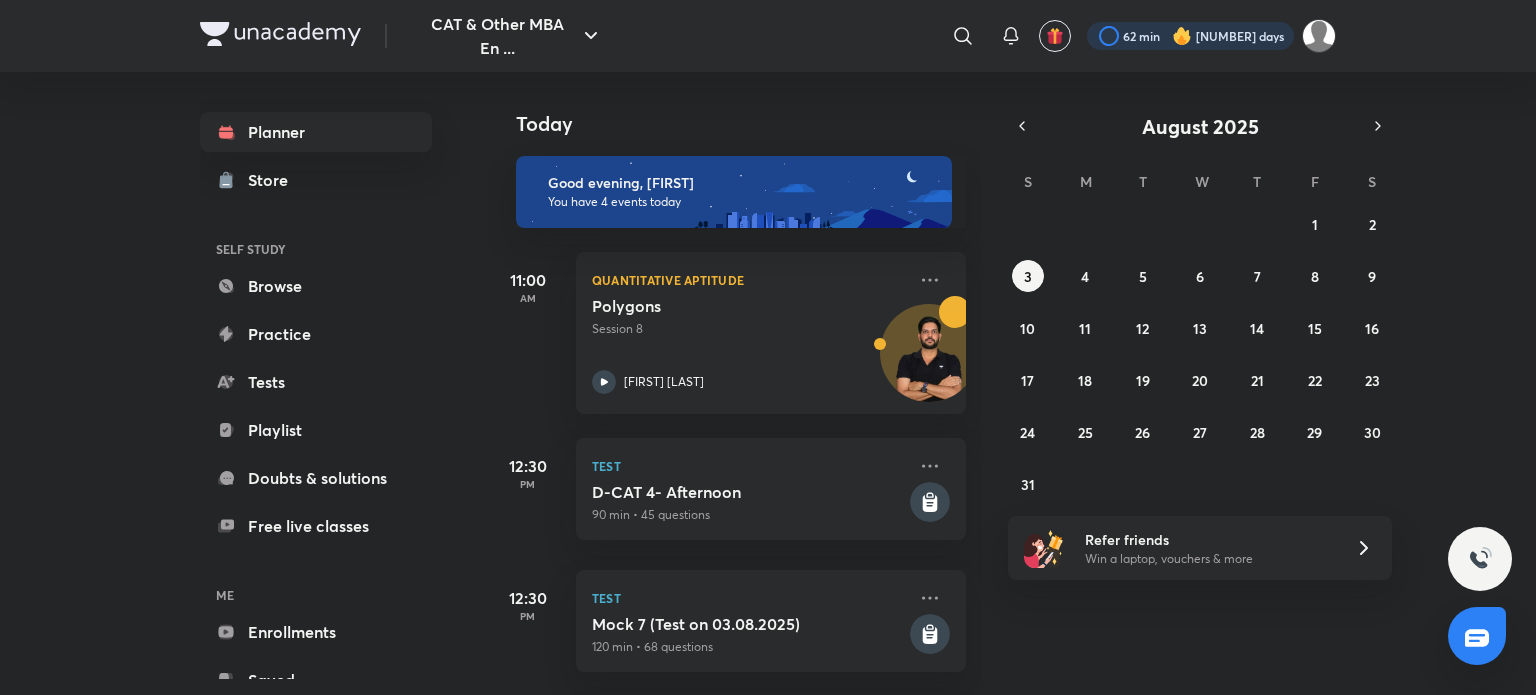 click at bounding box center (1190, 36) 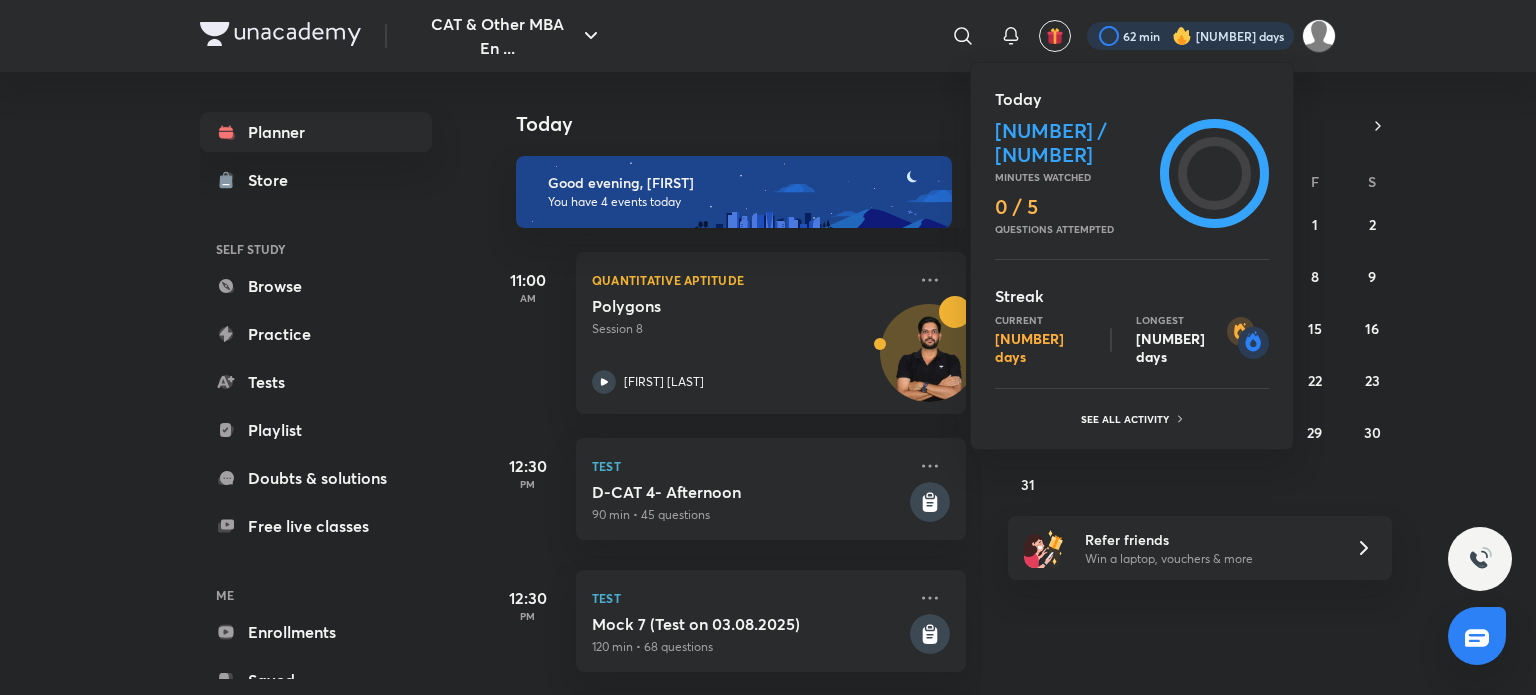 click at bounding box center (768, 347) 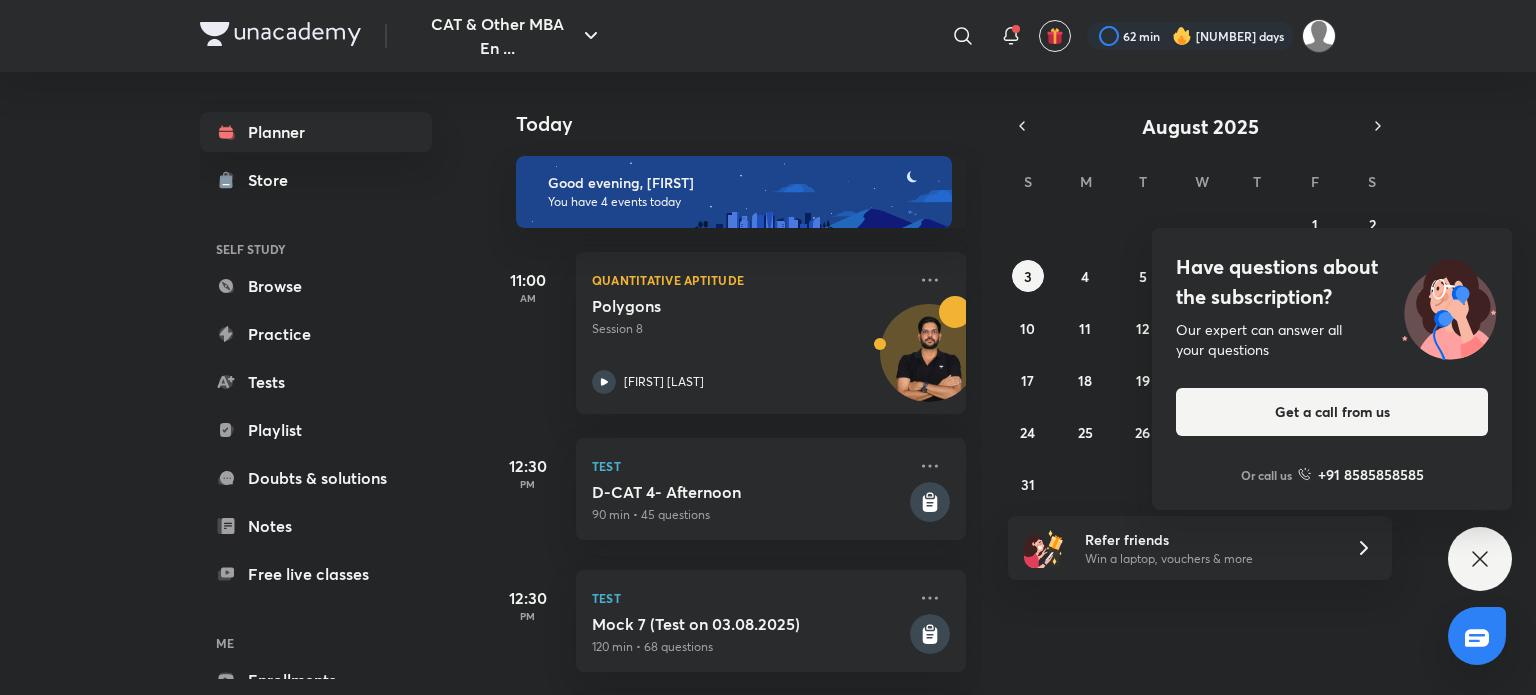 click 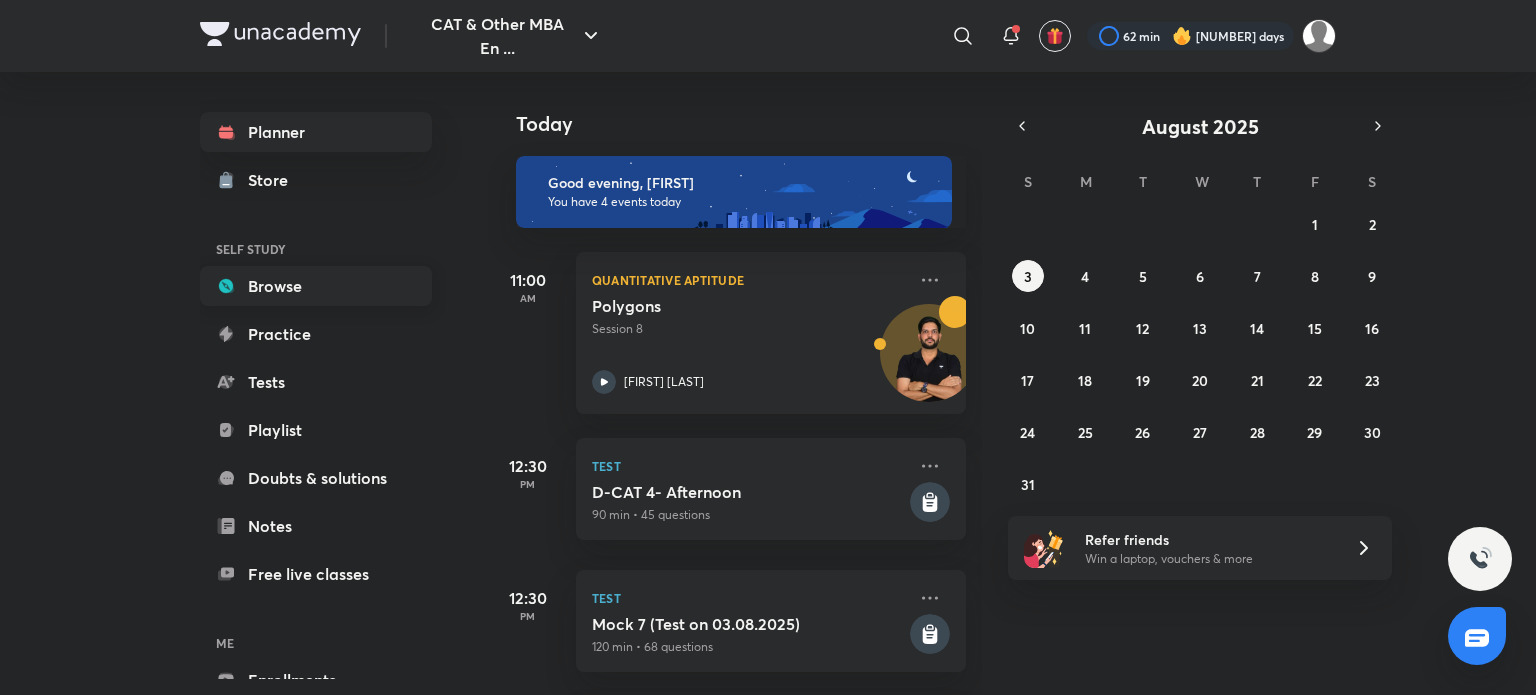 click on "Browse" at bounding box center [316, 286] 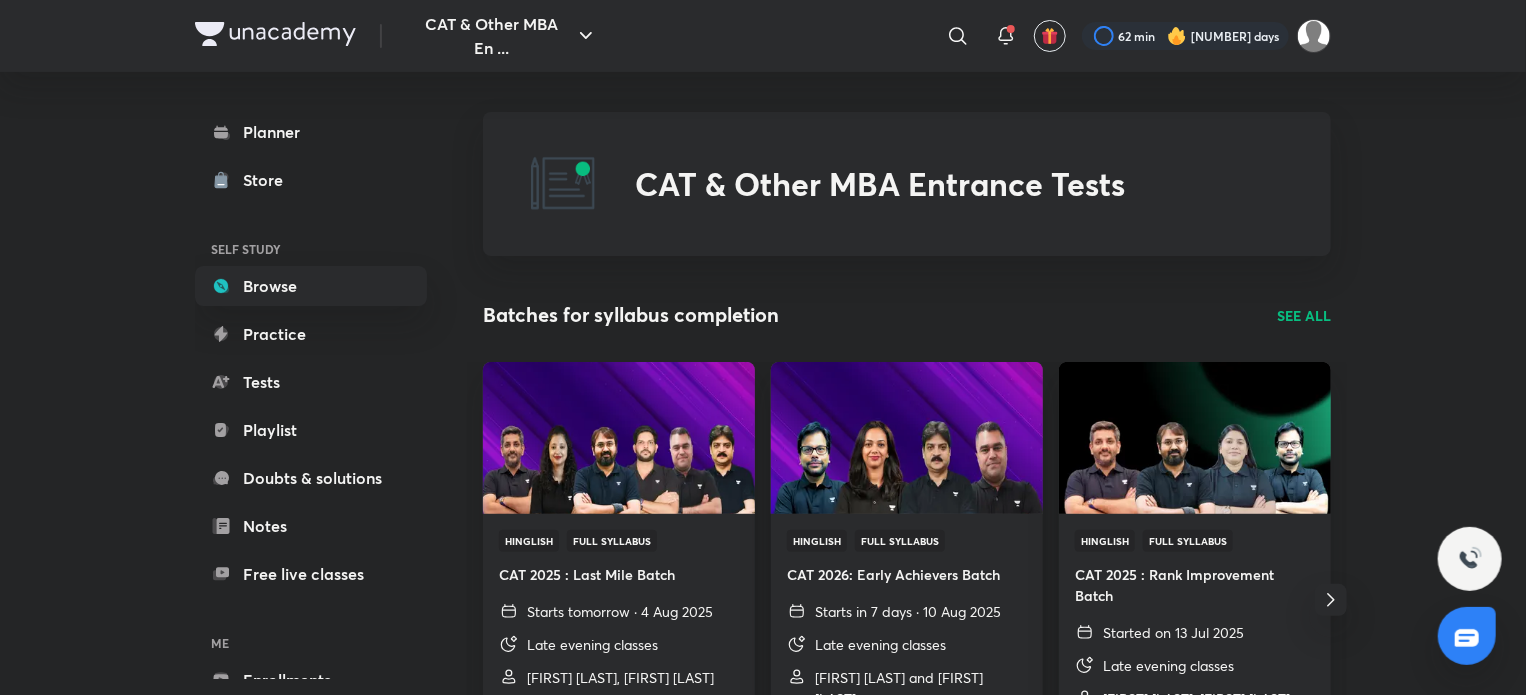 click on "SEE ALL" at bounding box center [1304, 315] 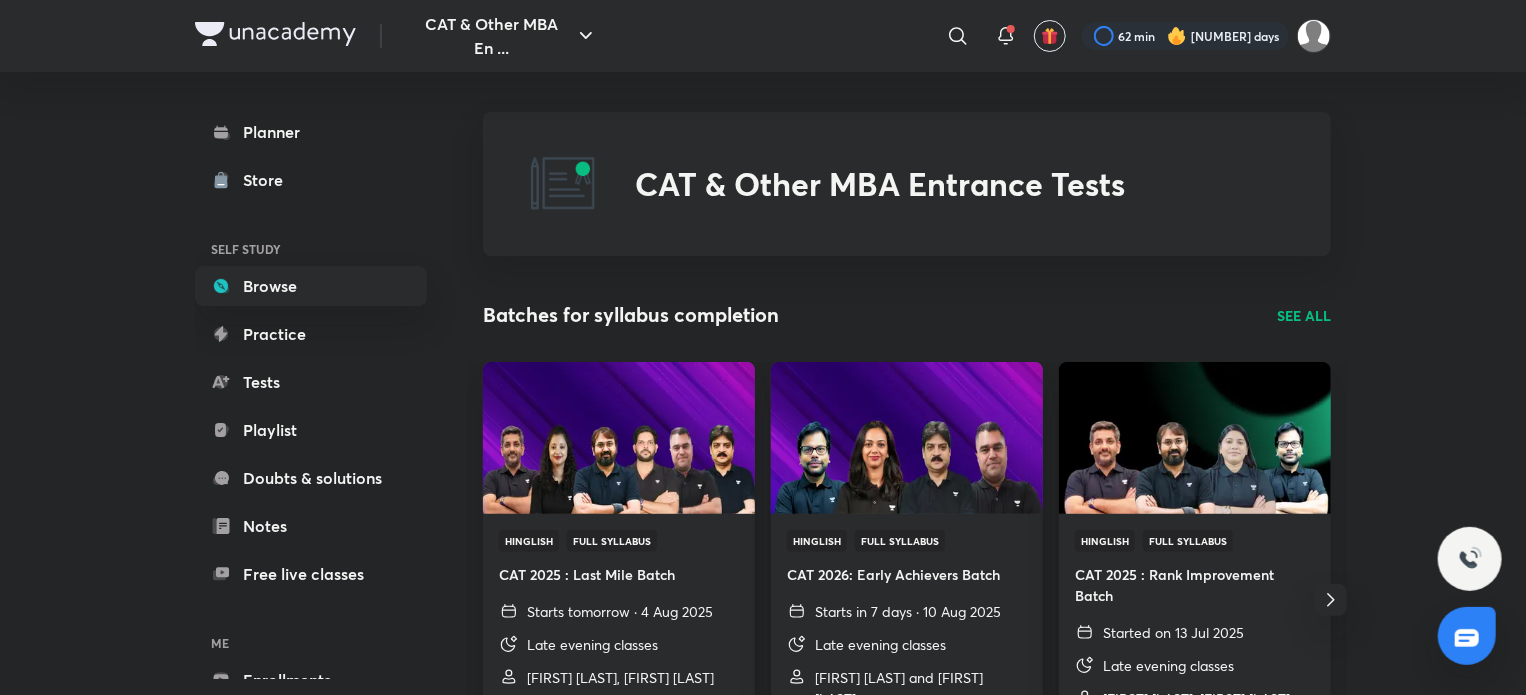 click on "SEE ALL" at bounding box center [1304, 315] 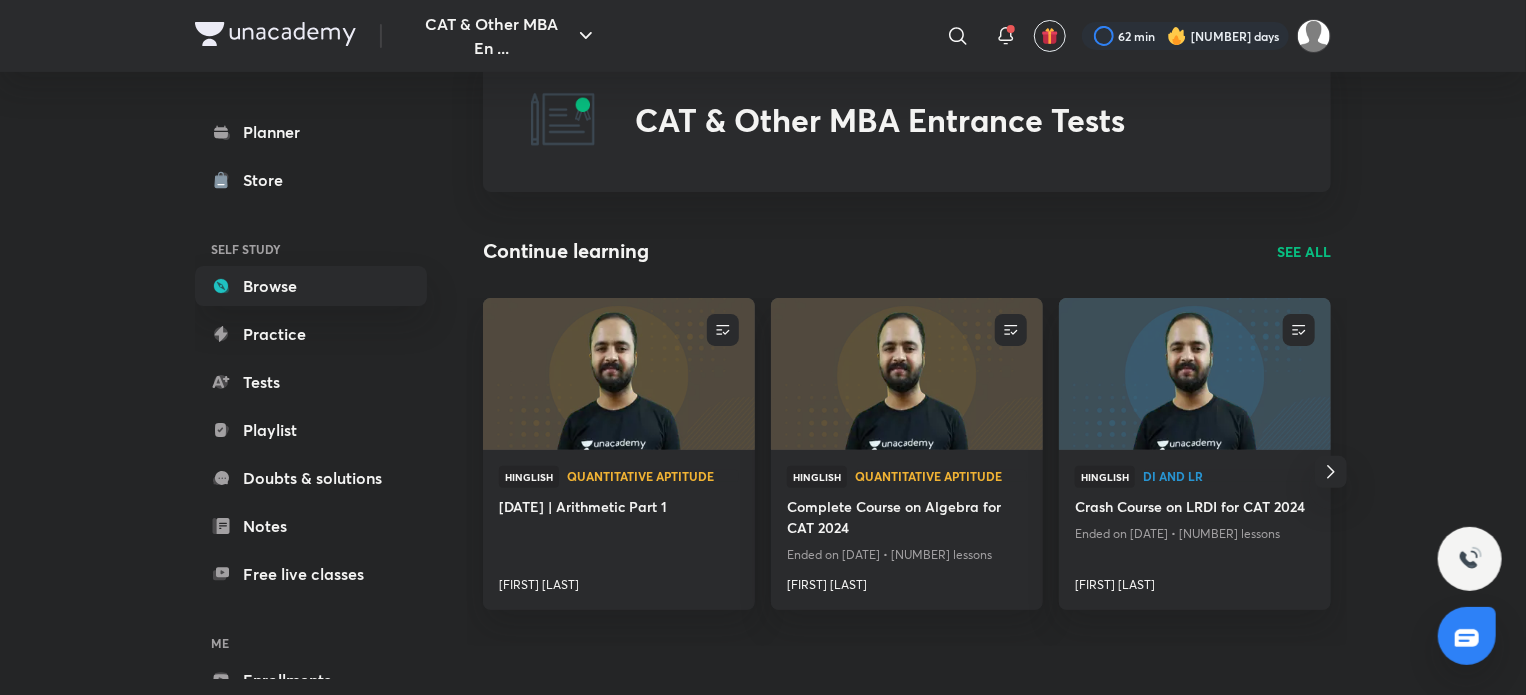 scroll, scrollTop: 64, scrollLeft: 0, axis: vertical 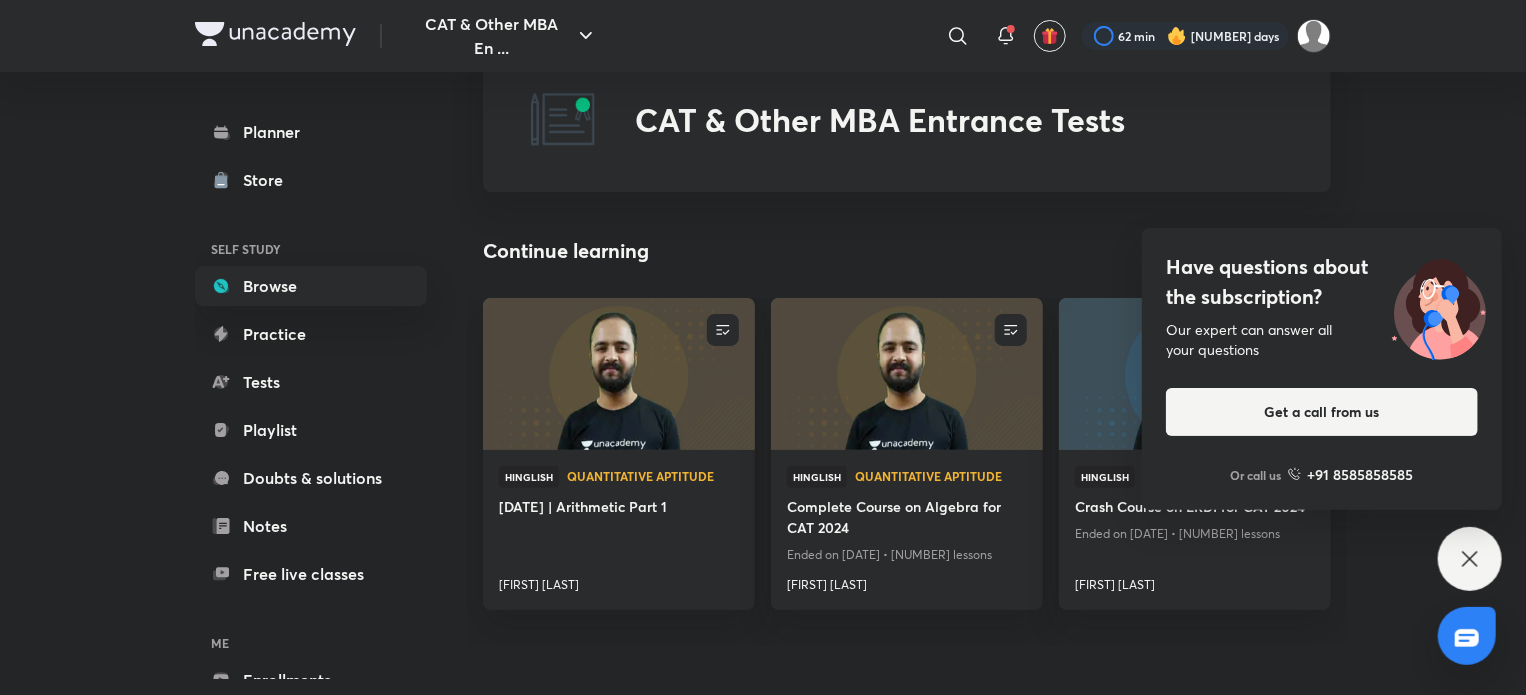 click 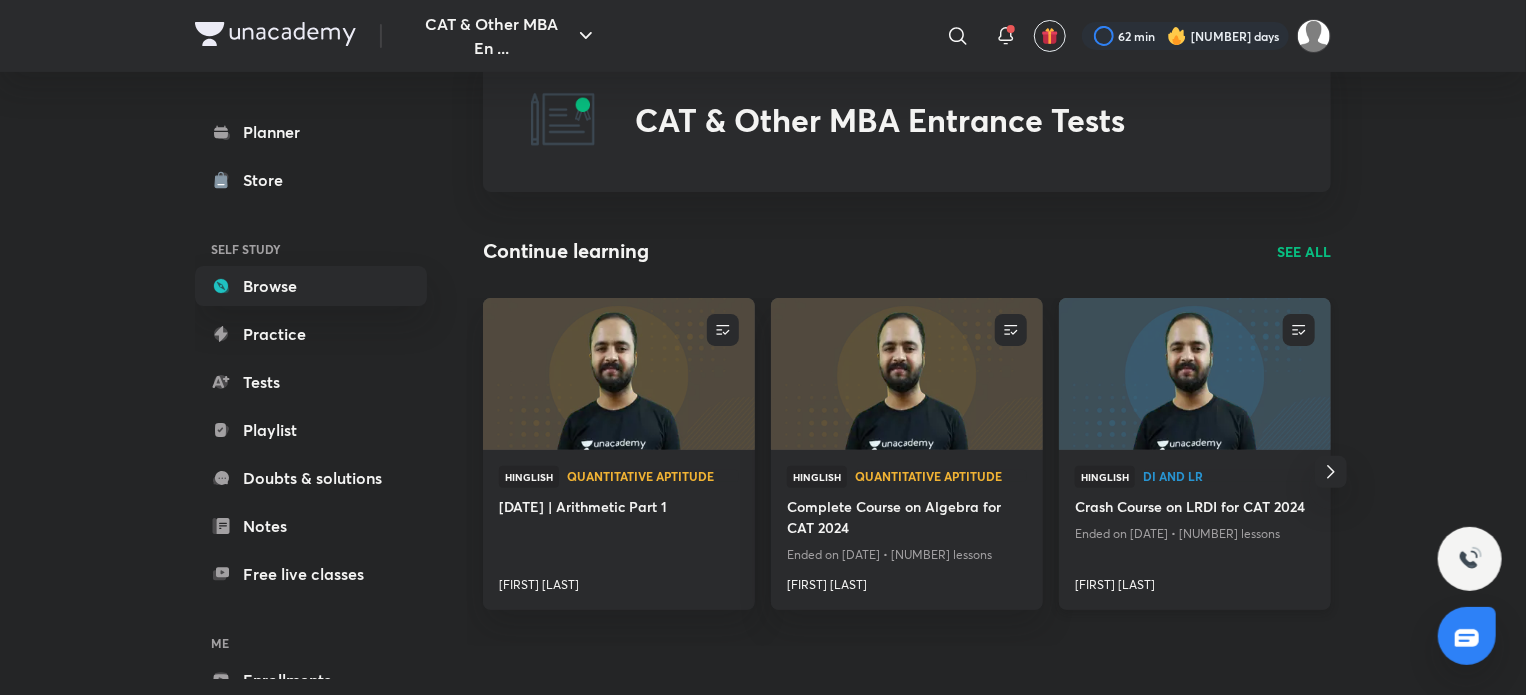 click at bounding box center [1194, 373] 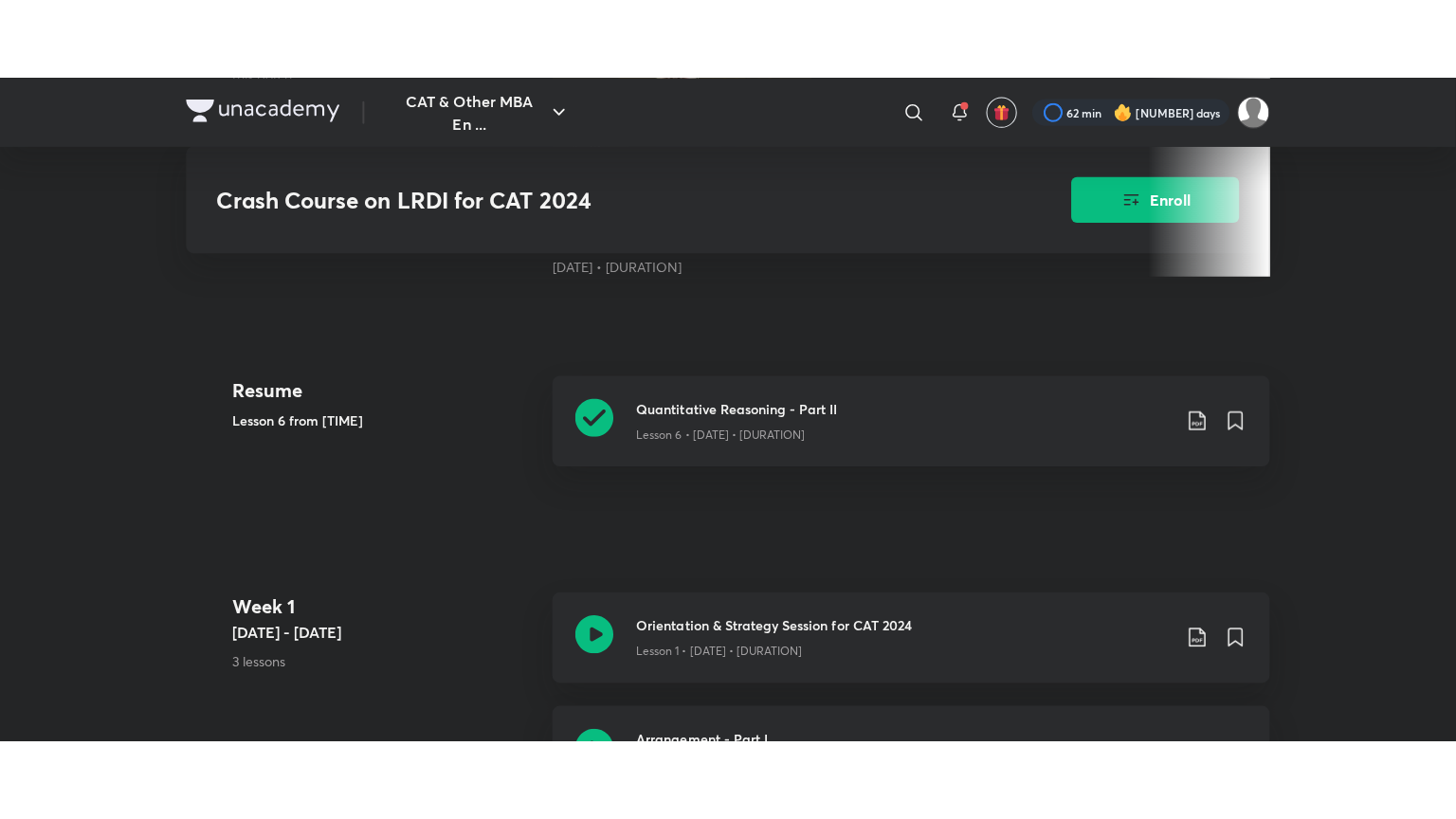scroll, scrollTop: 771, scrollLeft: 0, axis: vertical 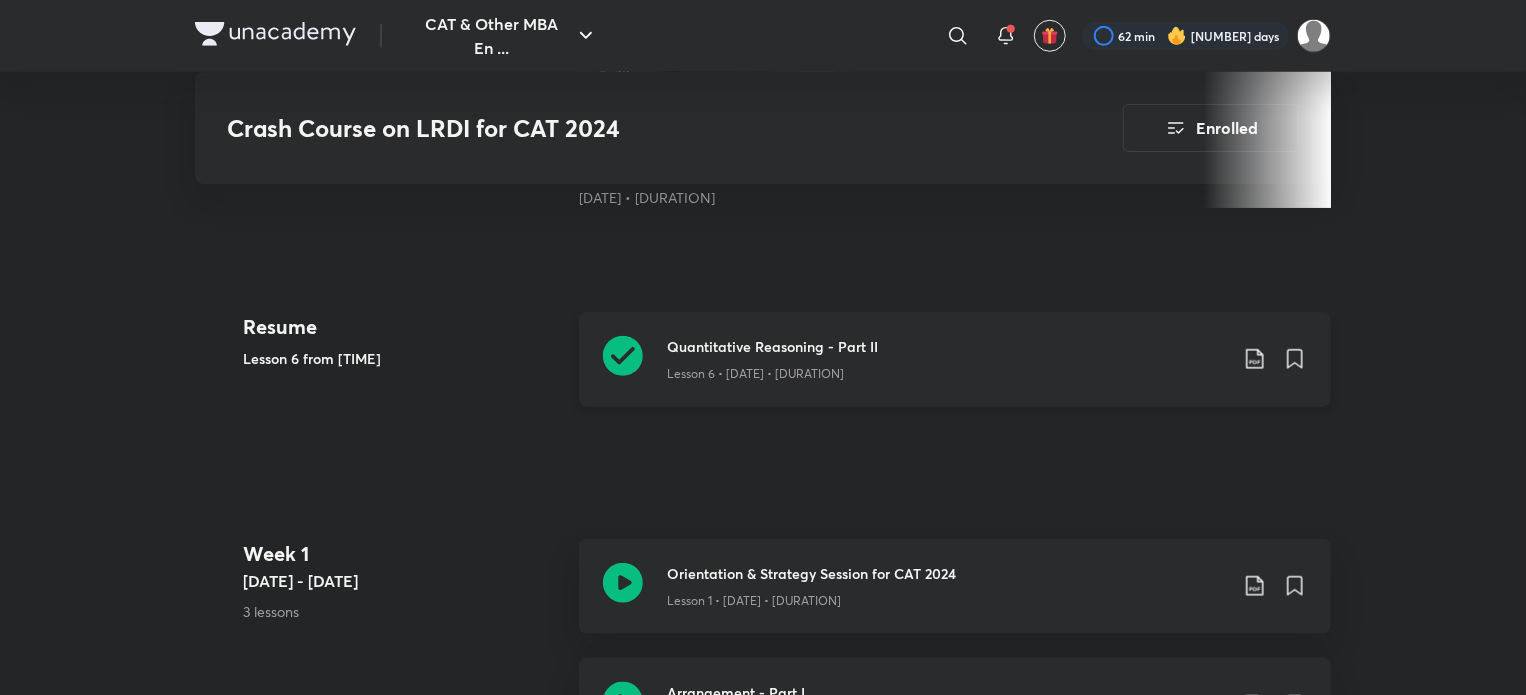 click 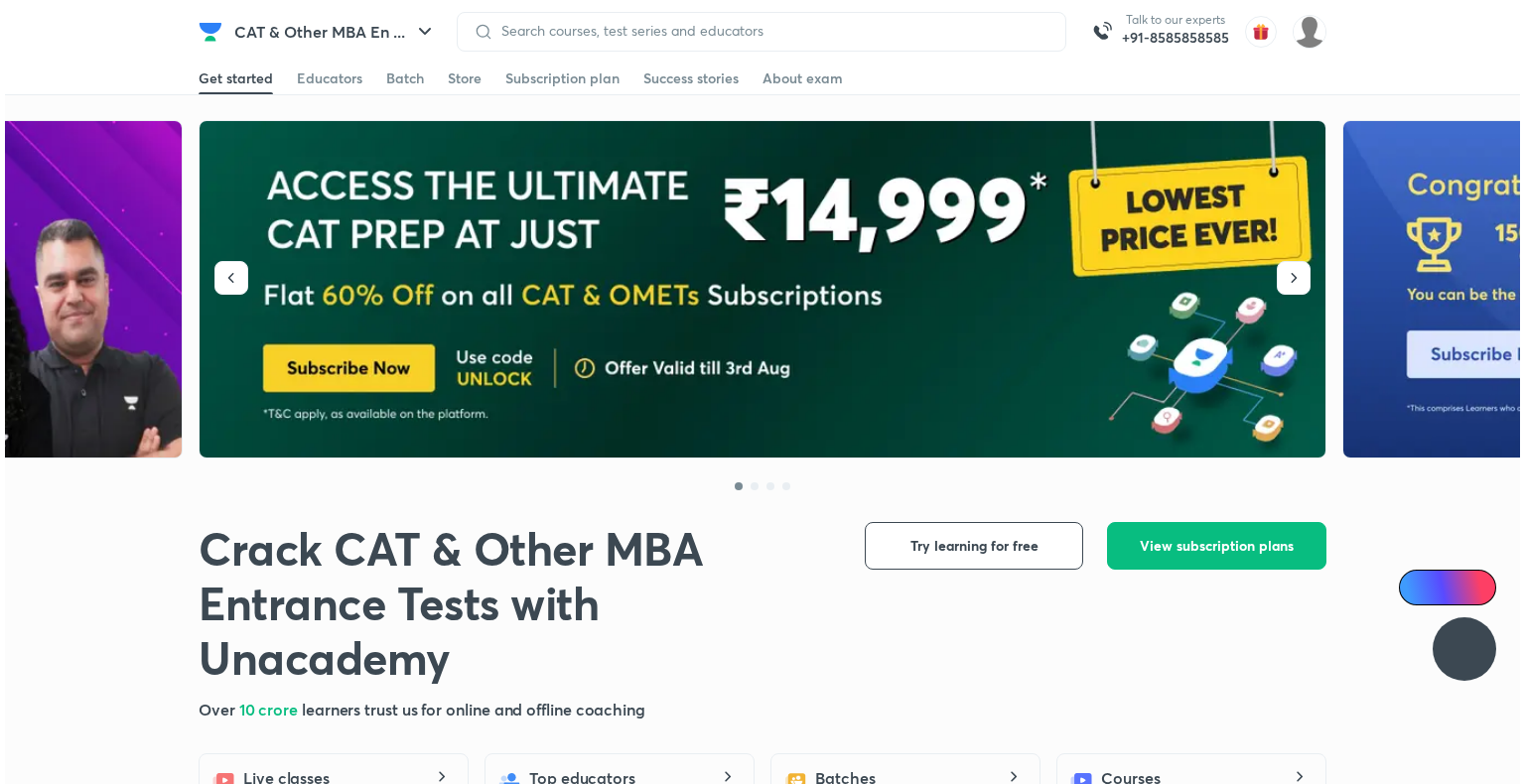 scroll, scrollTop: 0, scrollLeft: 0, axis: both 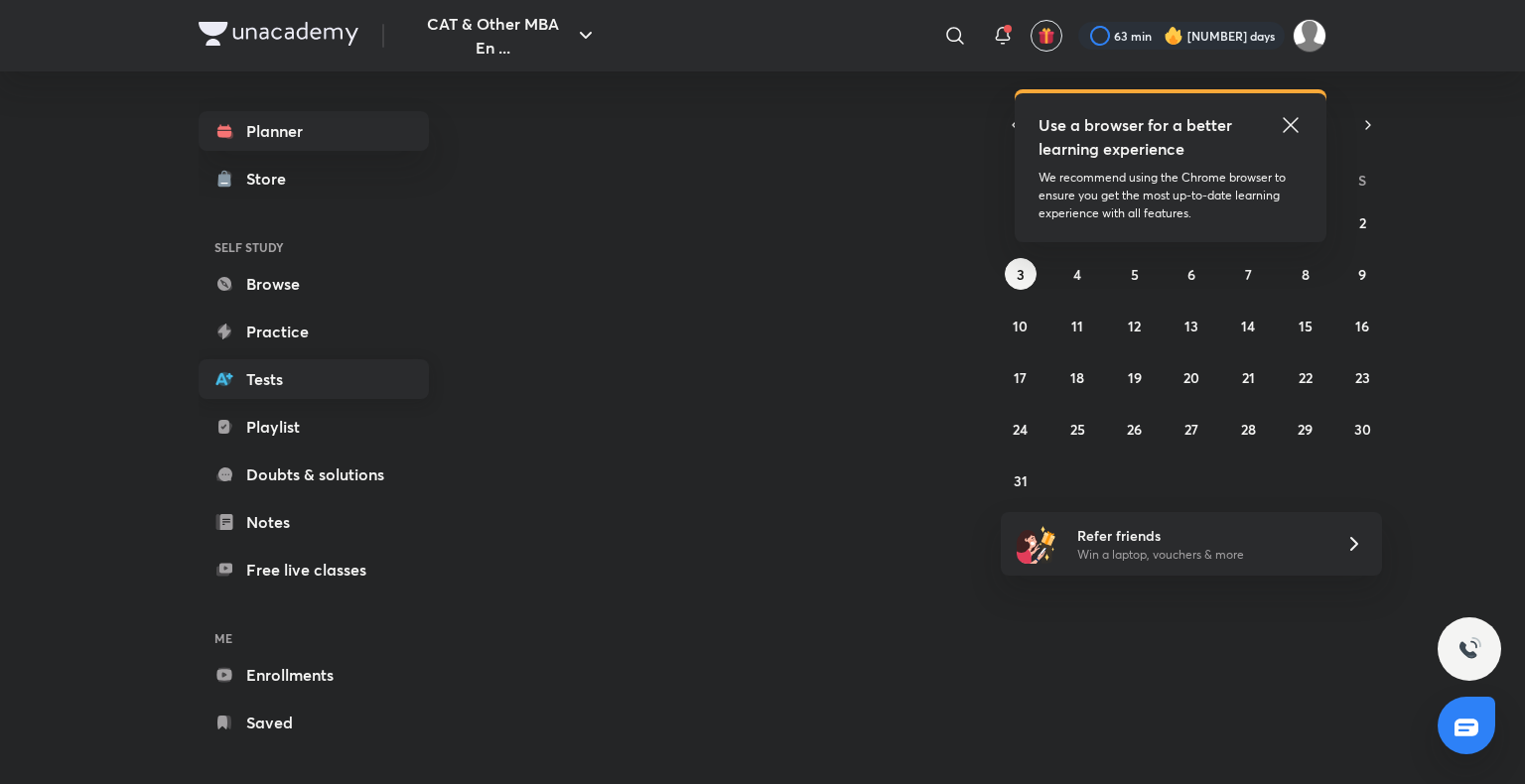click on "Tests" at bounding box center [314, 379] 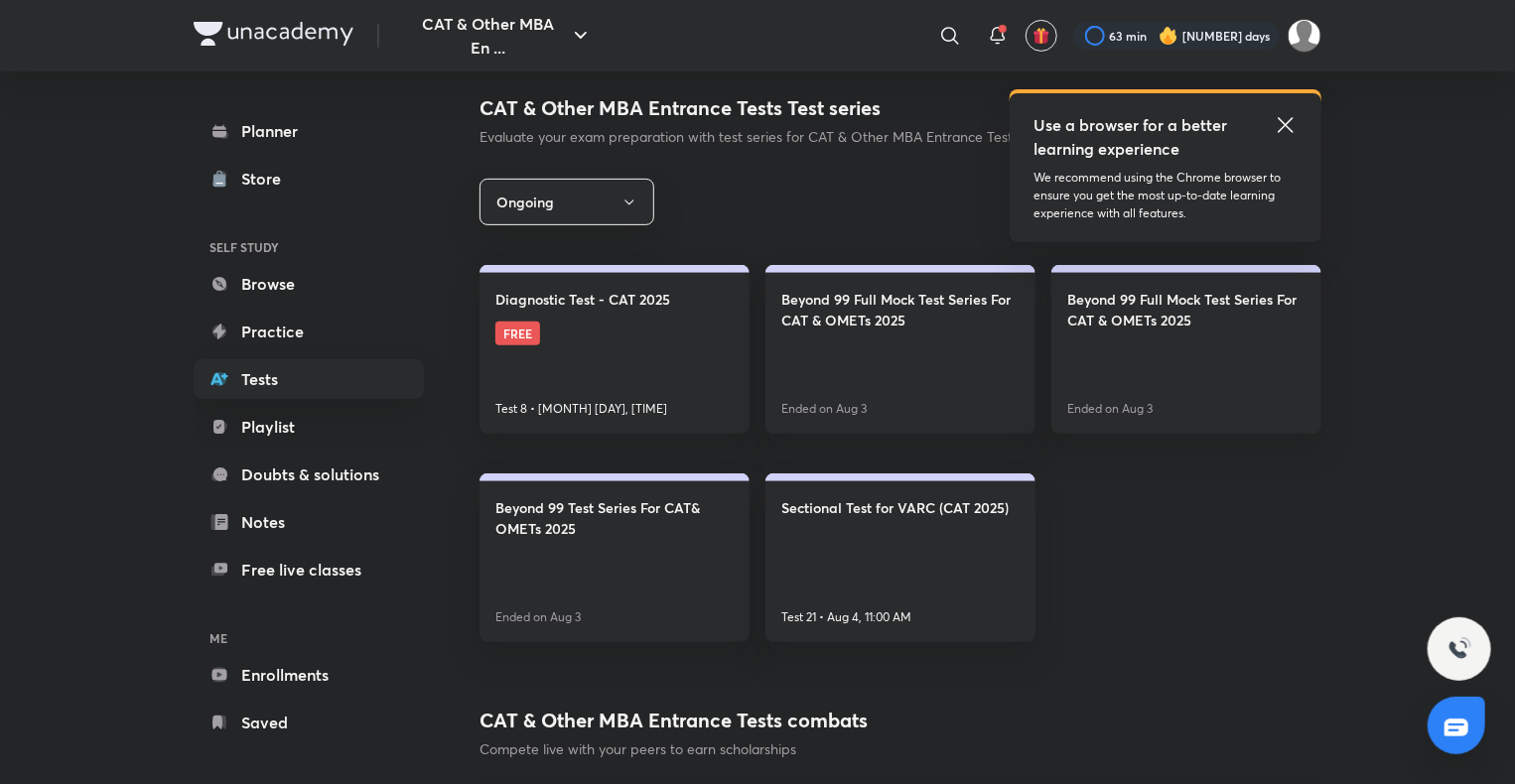 scroll, scrollTop: 293, scrollLeft: 0, axis: vertical 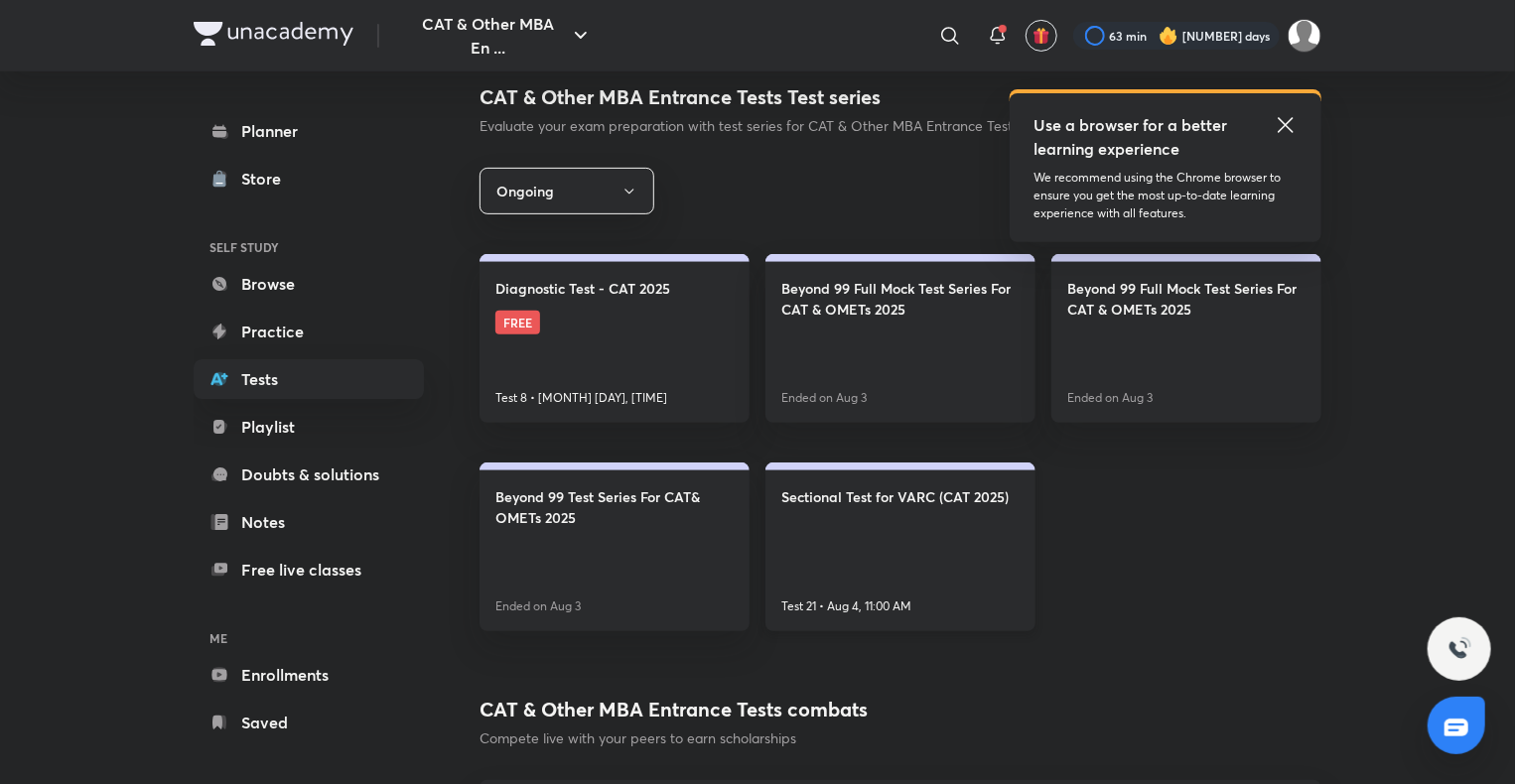 click on "Sectional Test for VARC (CAT 2025) Test 21 • Aug 4, 11:00 AM" at bounding box center [900, 547] 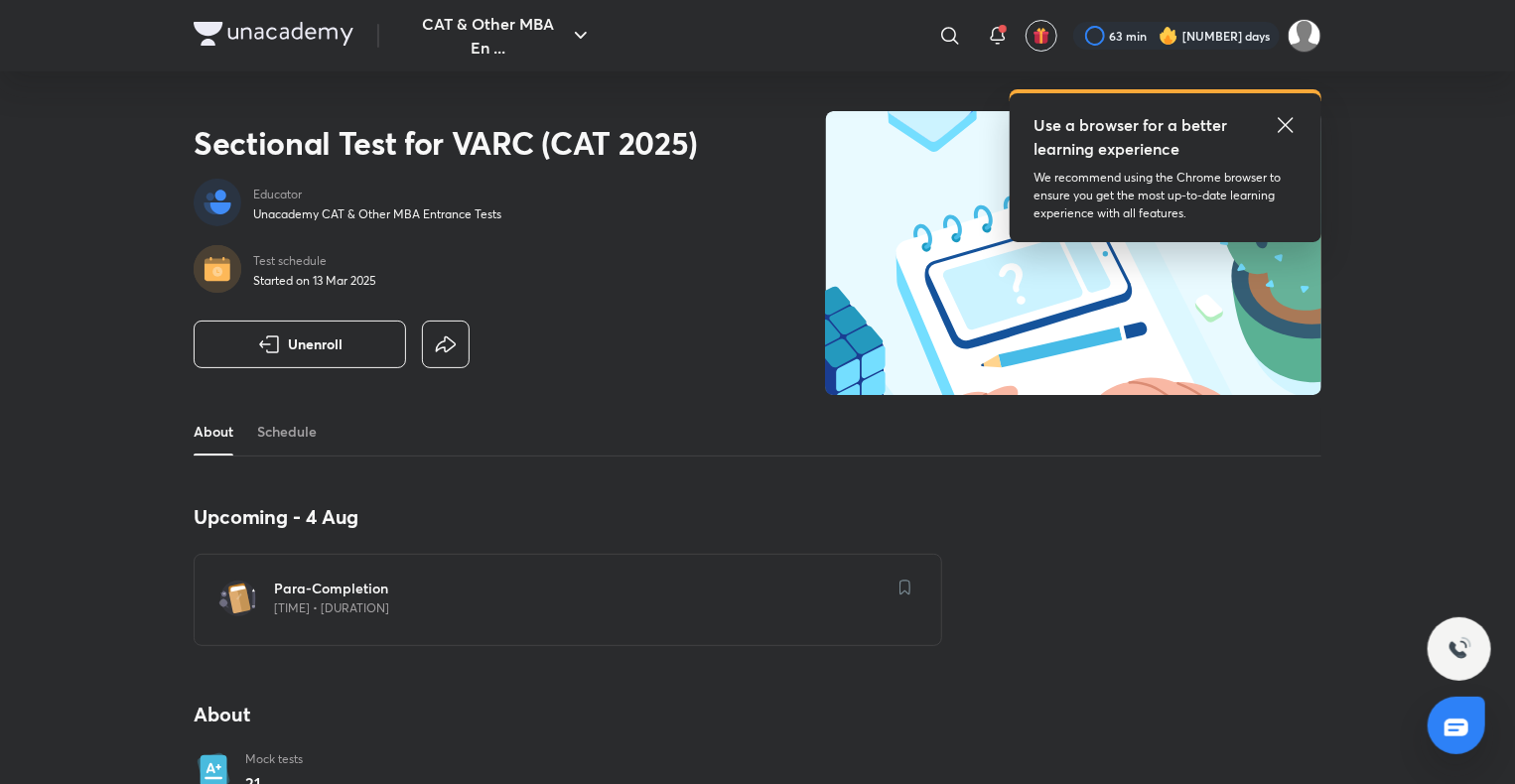 scroll, scrollTop: 195, scrollLeft: 0, axis: vertical 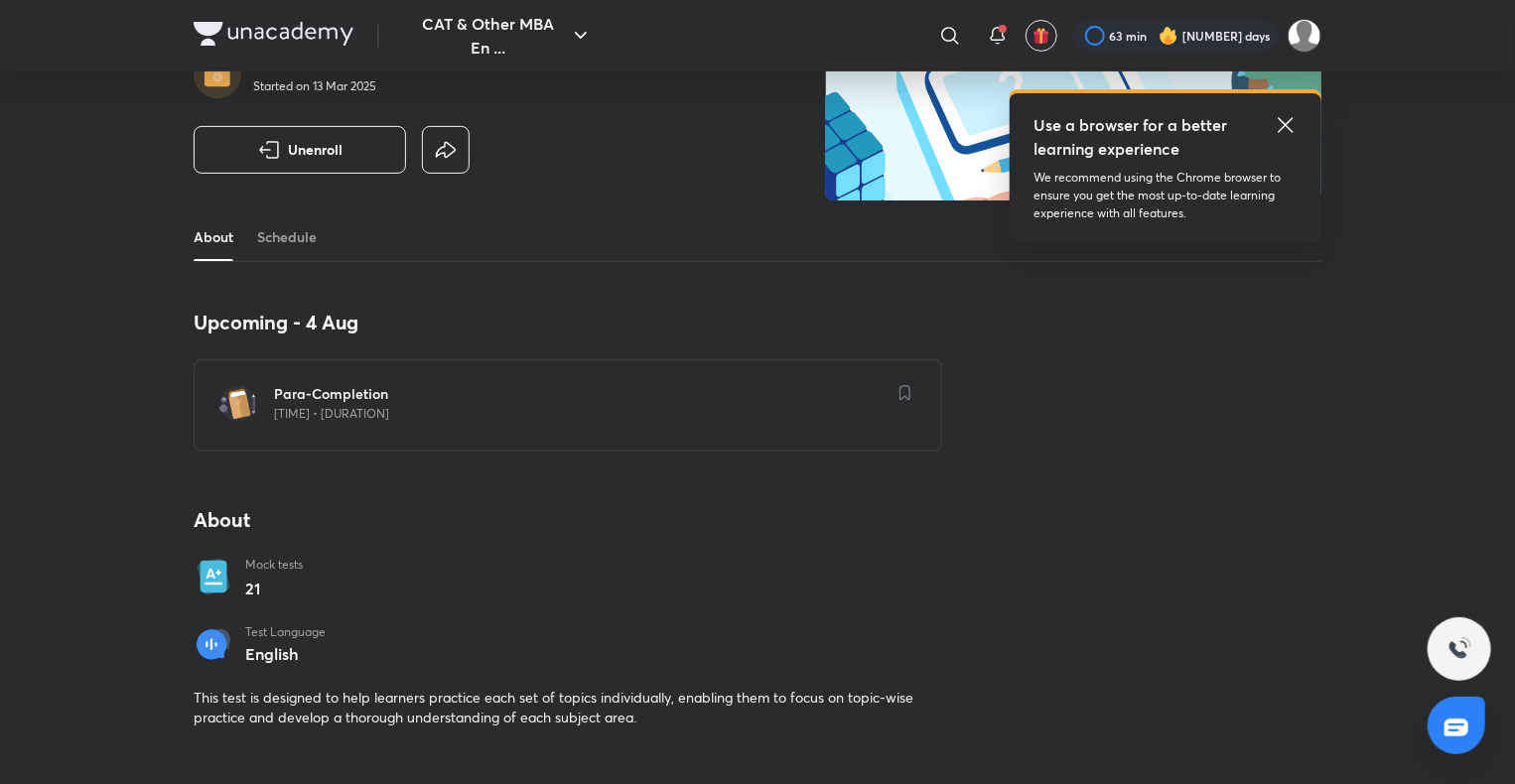 click on "Upcoming - 4 Aug Para-Completion 11:00 AM •  40 mins About Mock tests 21 Test Language English This test is designed to help learners practice each set of topics individually, enabling them to focus on topic-wise practice and develop a thorough understanding of each subject area." at bounding box center (568, 518) 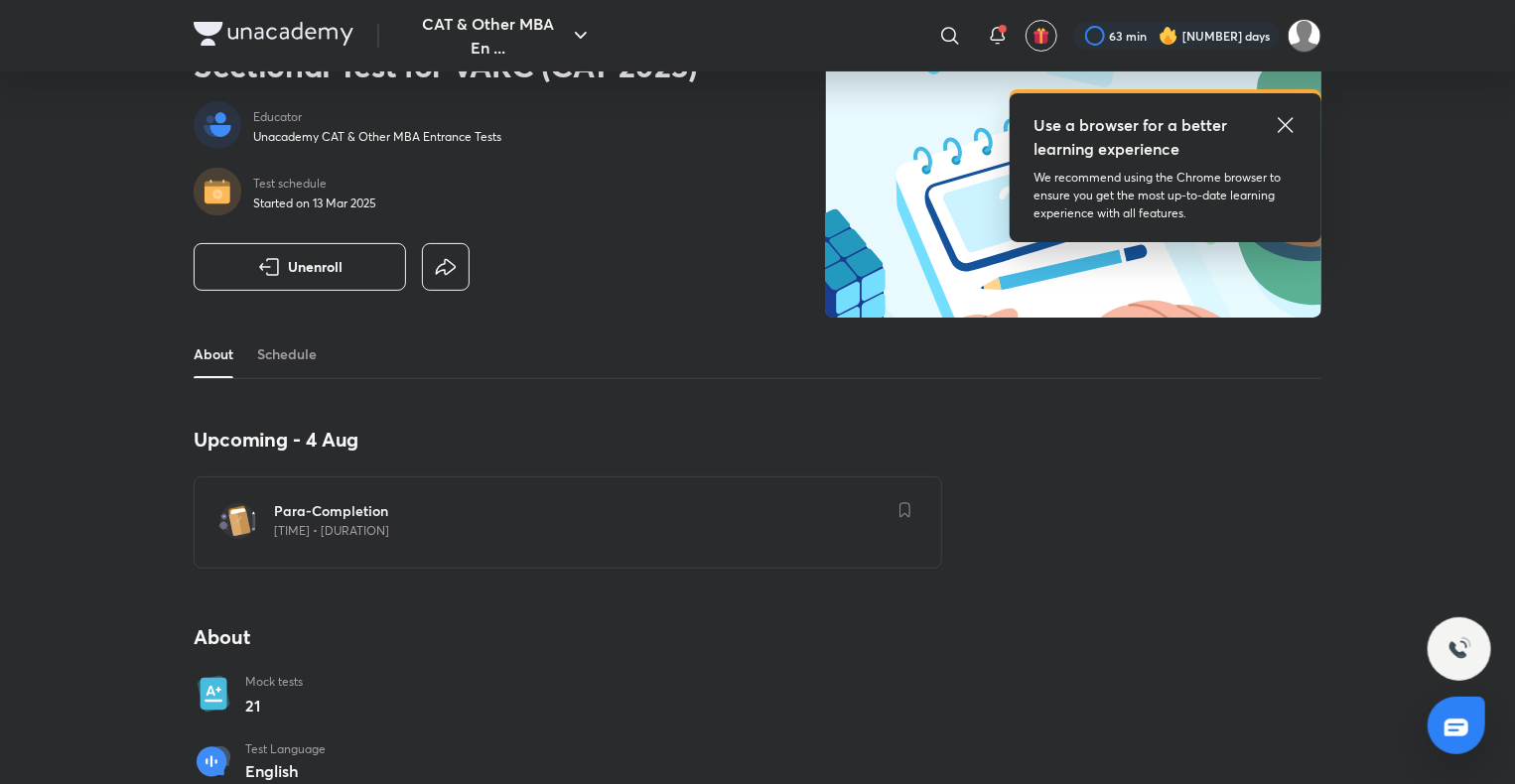 scroll, scrollTop: 0, scrollLeft: 0, axis: both 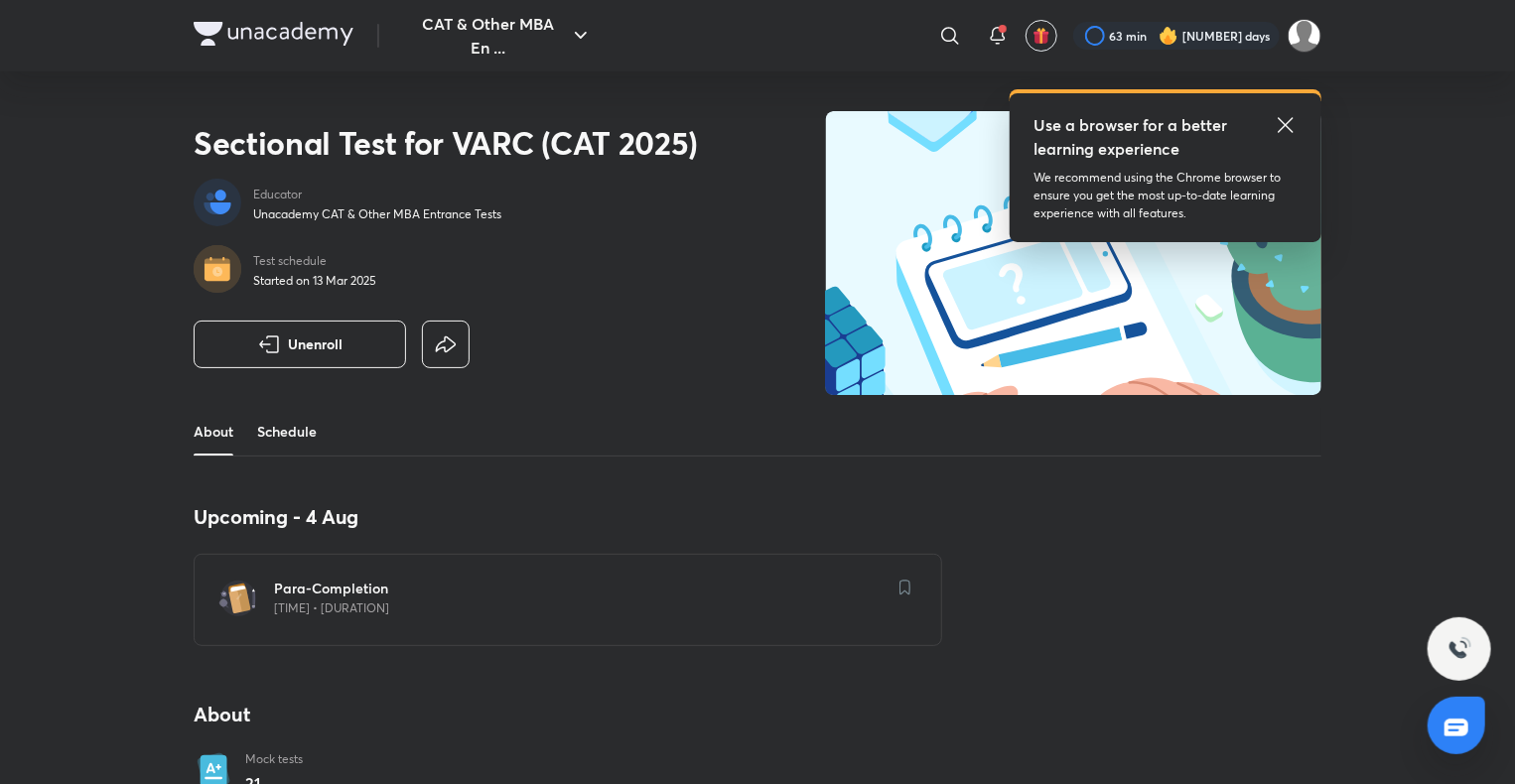 click on "Schedule" at bounding box center (287, 432) 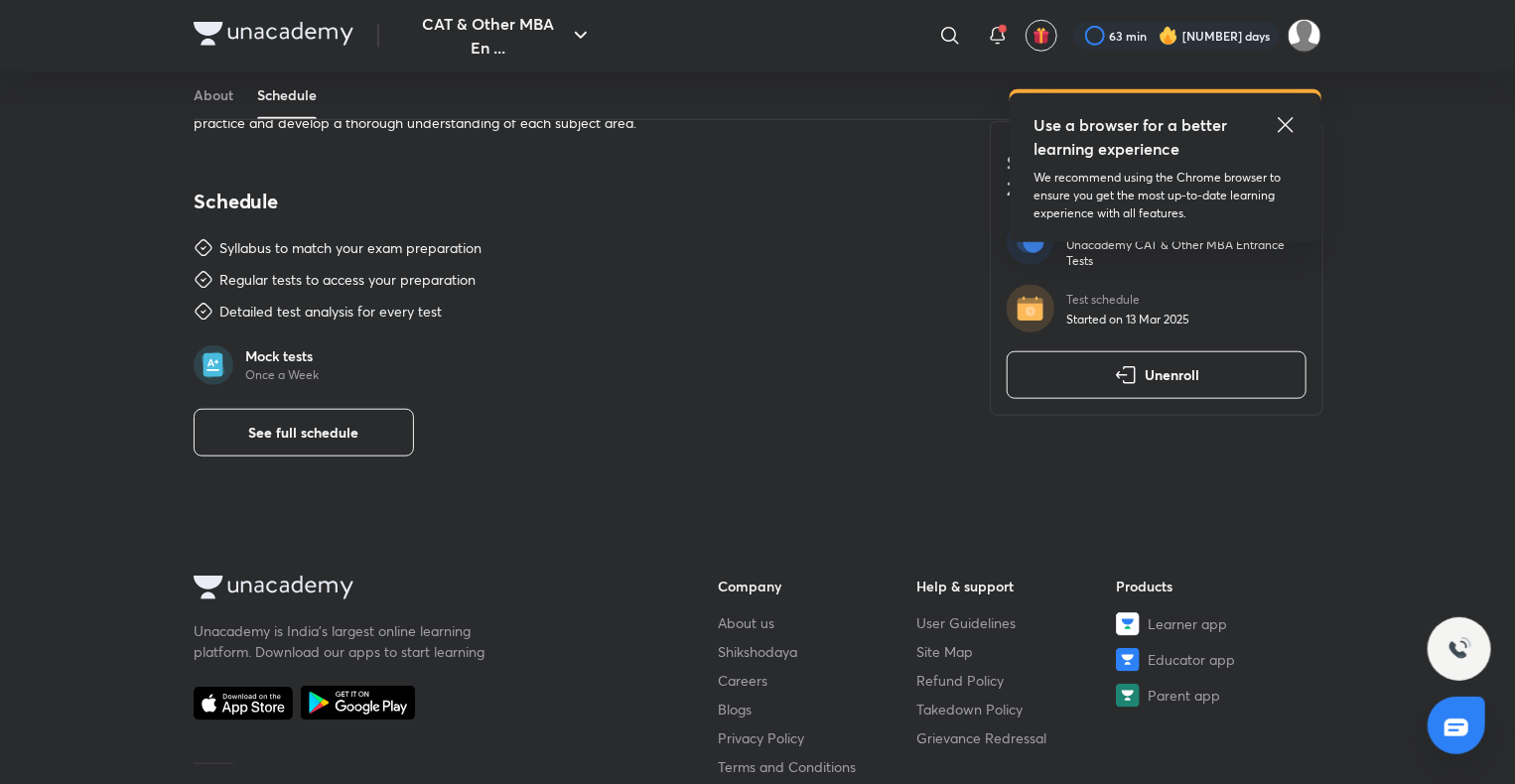 scroll, scrollTop: 837, scrollLeft: 0, axis: vertical 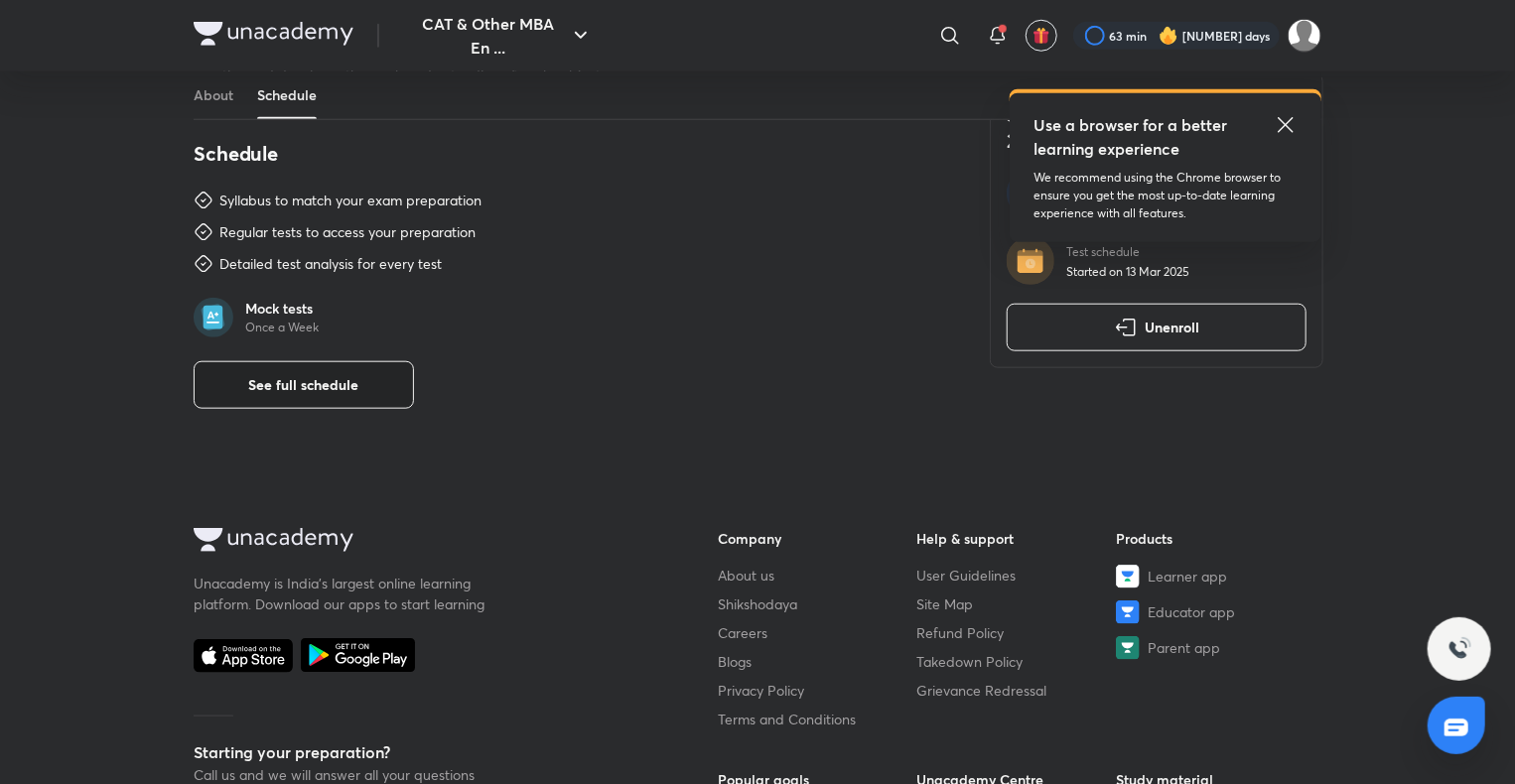 click on "See full schedule" at bounding box center (304, 385) 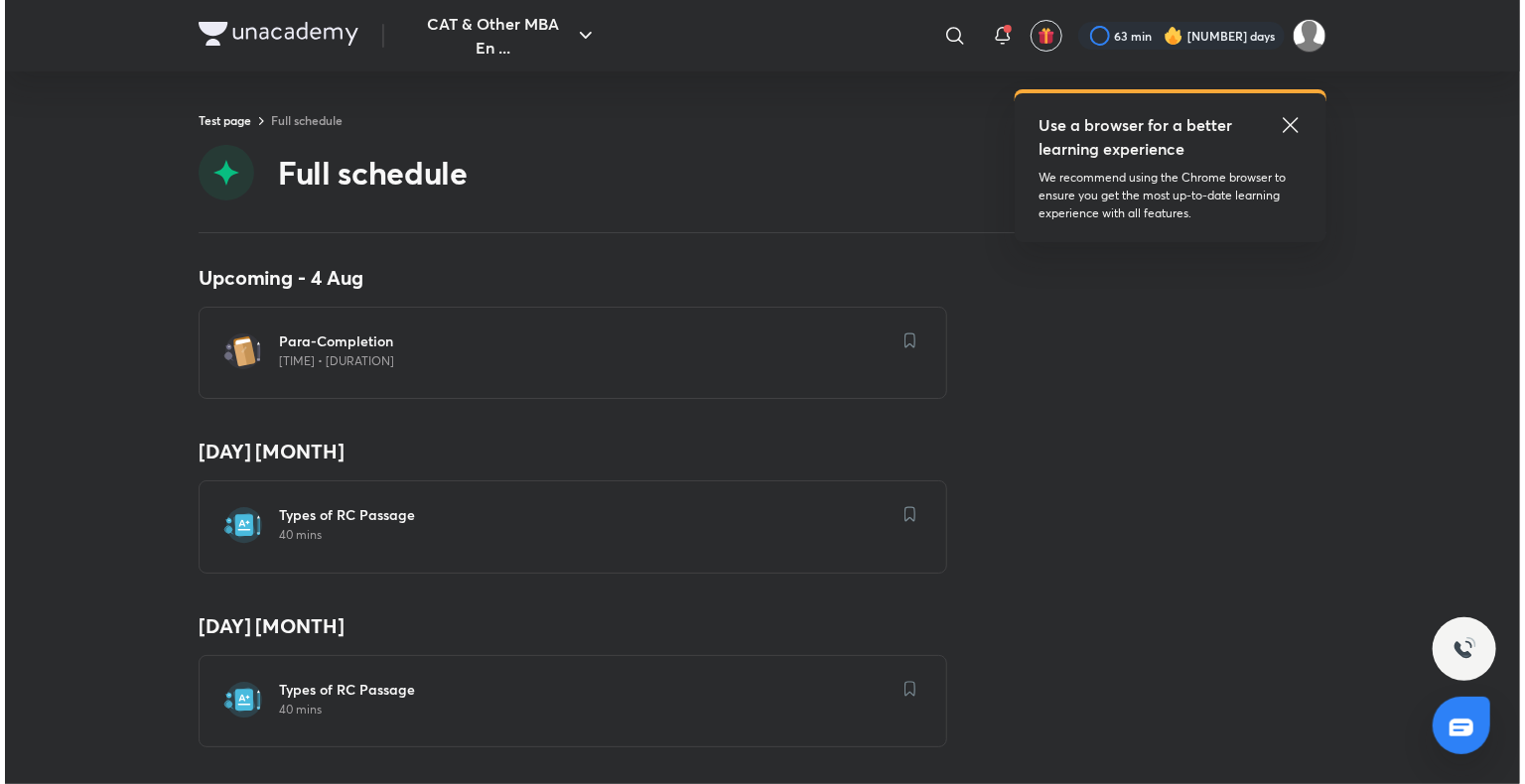 scroll, scrollTop: 0, scrollLeft: 0, axis: both 